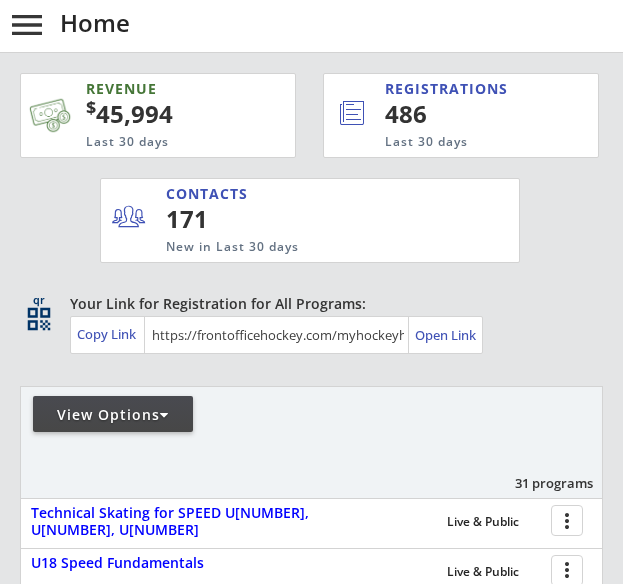 scroll, scrollTop: 478, scrollLeft: 0, axis: vertical 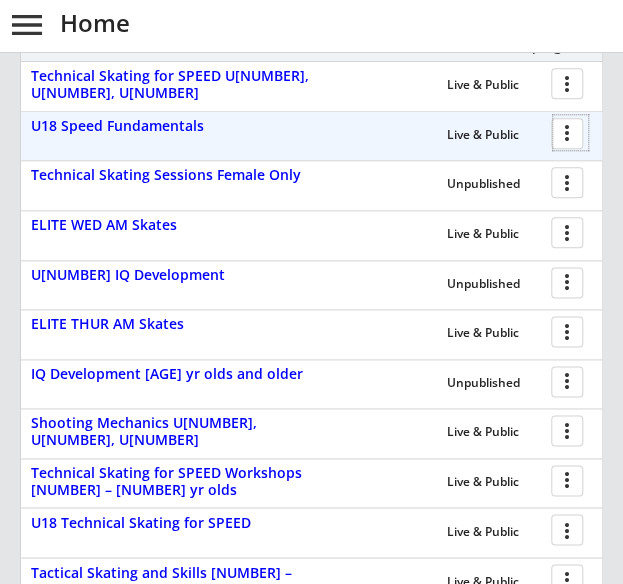 click at bounding box center (570, 132) 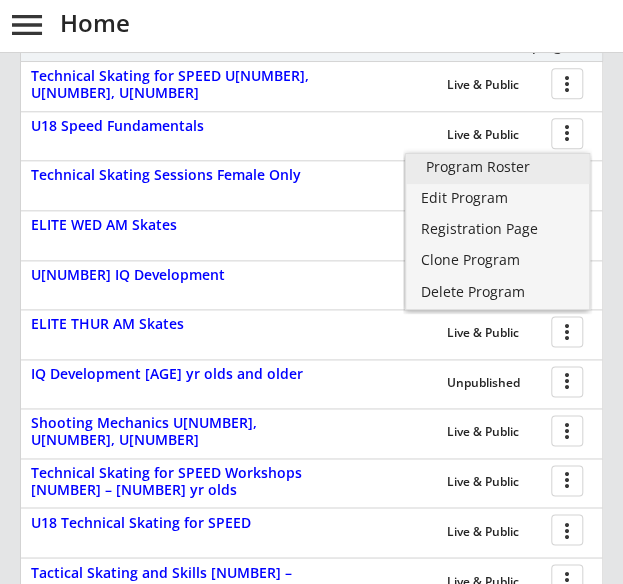 click on "Program Roster" at bounding box center (498, 169) 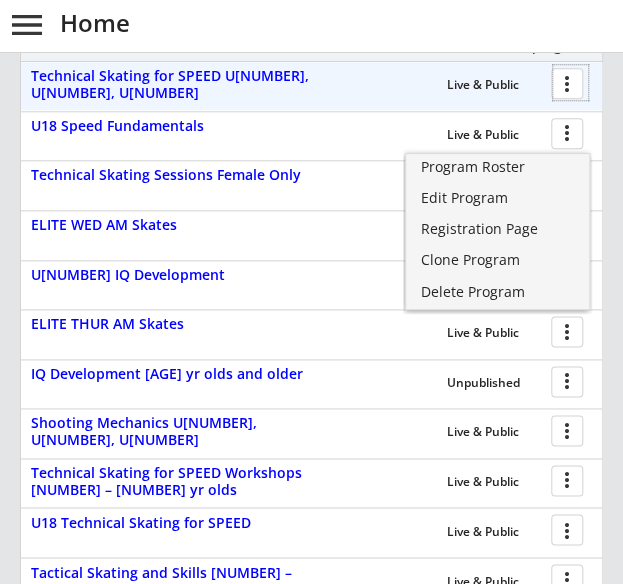 click at bounding box center (570, 82) 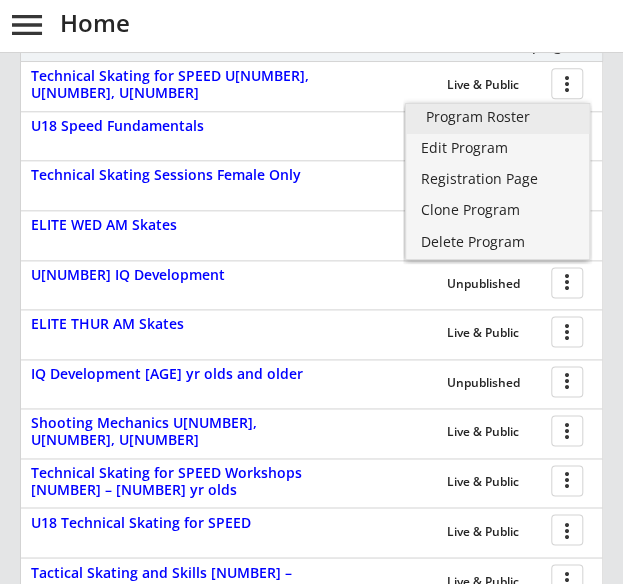 click on "Program Roster" at bounding box center (498, 117) 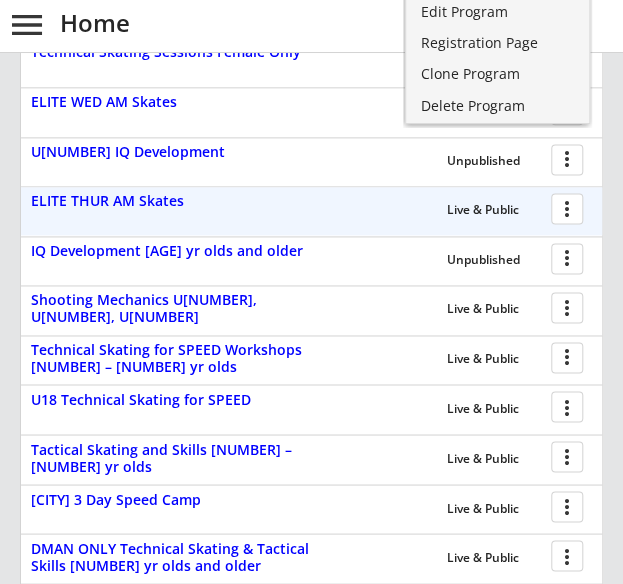 scroll, scrollTop: 574, scrollLeft: 0, axis: vertical 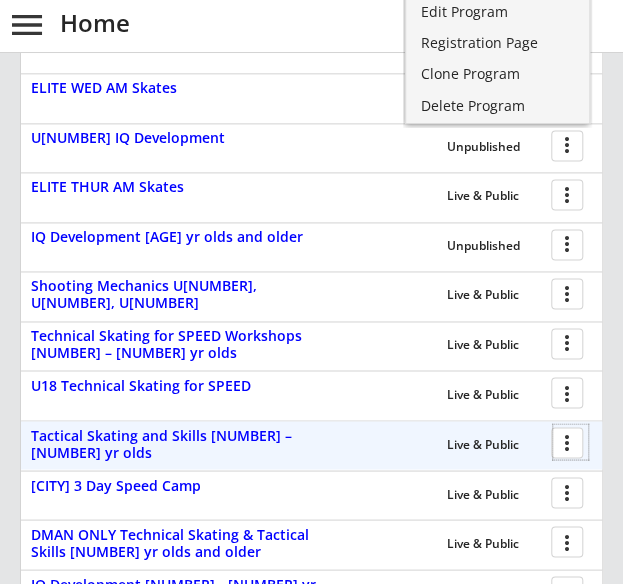 click at bounding box center (570, 441) 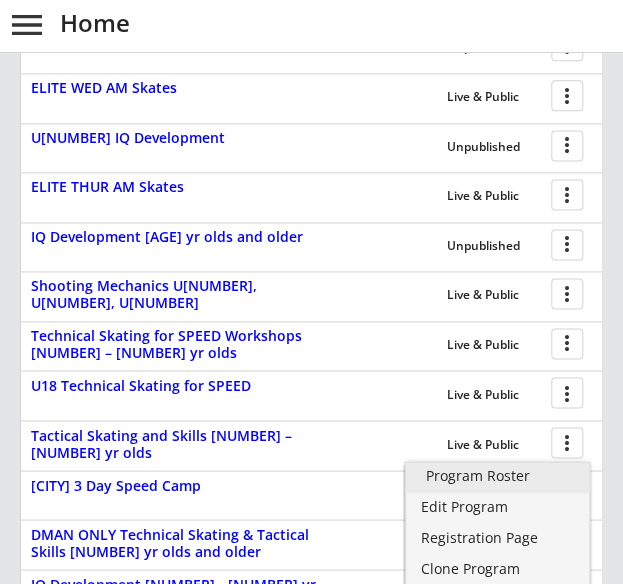 click on "Program Roster" at bounding box center (498, 476) 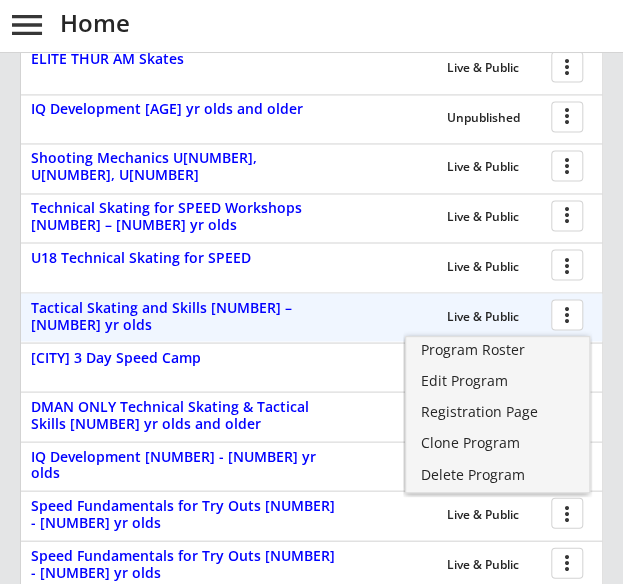 scroll, scrollTop: 700, scrollLeft: 0, axis: vertical 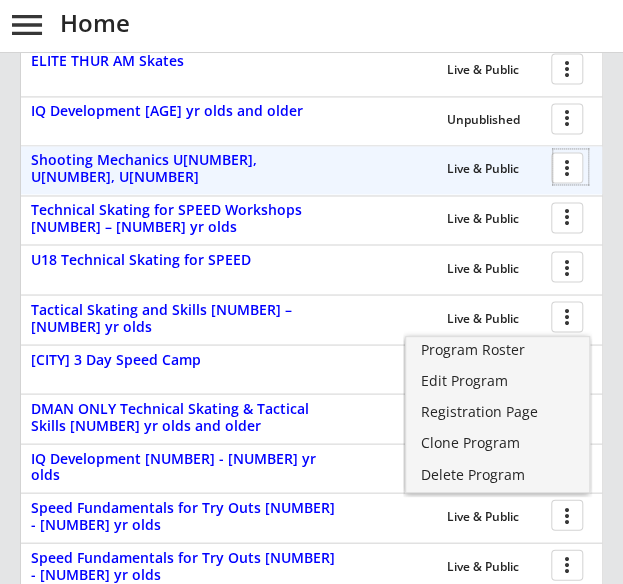 click at bounding box center (570, 166) 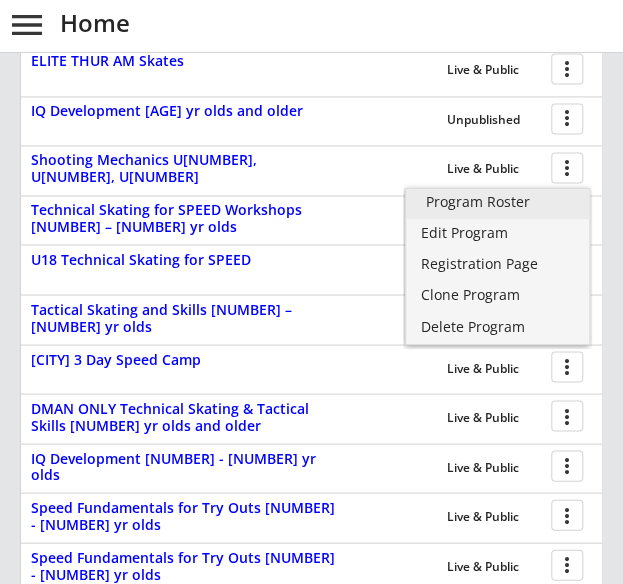click on "Program Roster" at bounding box center [498, 202] 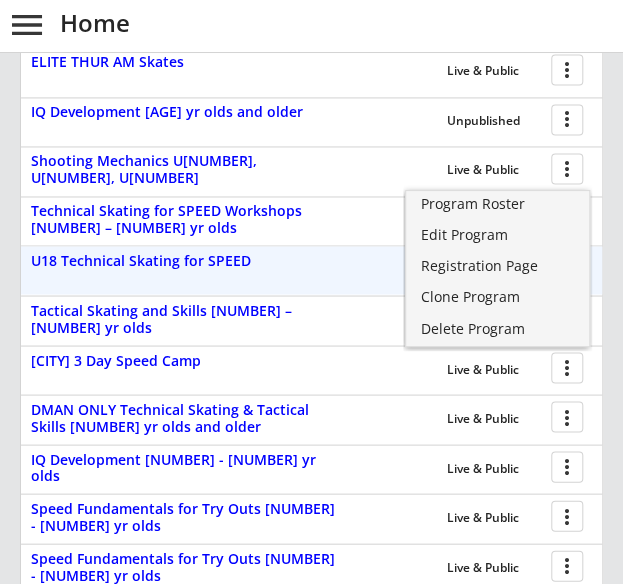 scroll, scrollTop: 697, scrollLeft: 0, axis: vertical 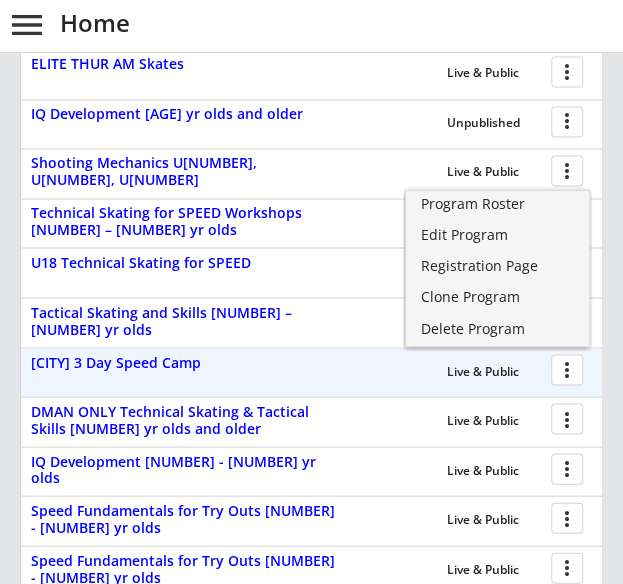 click on "Live & Public more_vert" at bounding box center (423, 372) 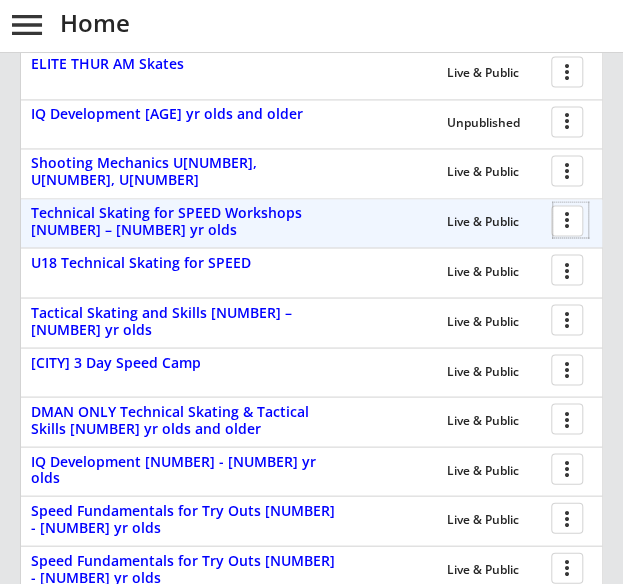 click at bounding box center [570, 219] 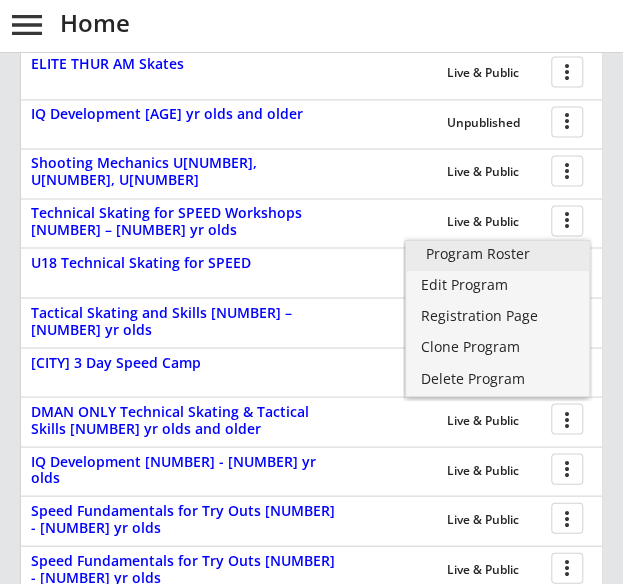 click on "Program Roster" at bounding box center [498, 254] 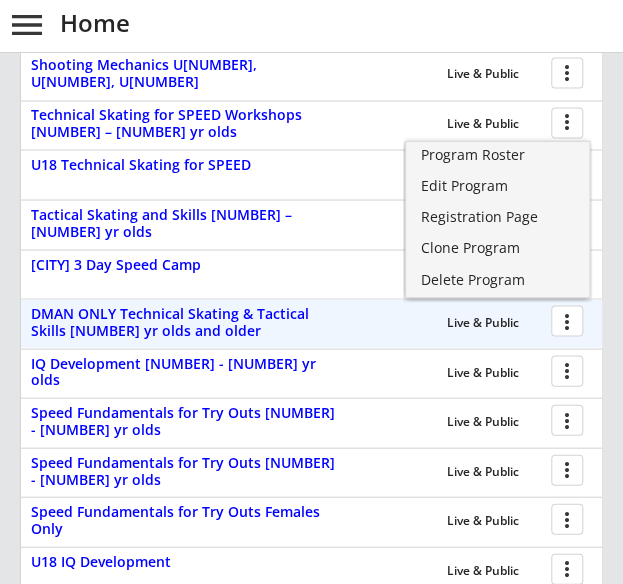 scroll, scrollTop: 794, scrollLeft: 0, axis: vertical 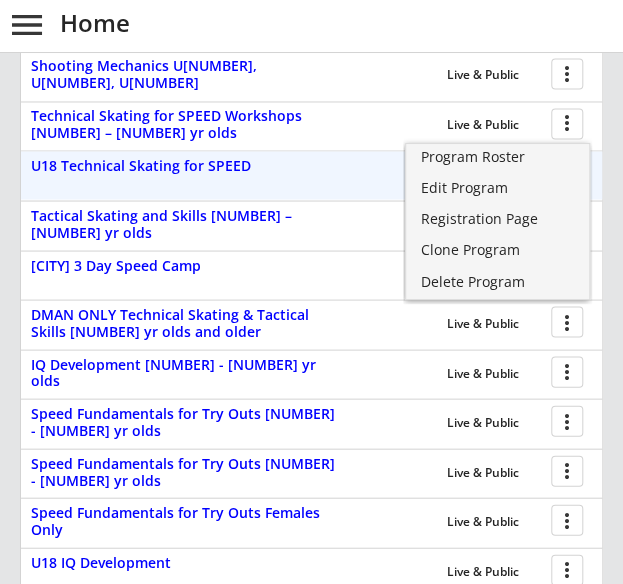 click on "Live & Public more_vert" at bounding box center [423, 175] 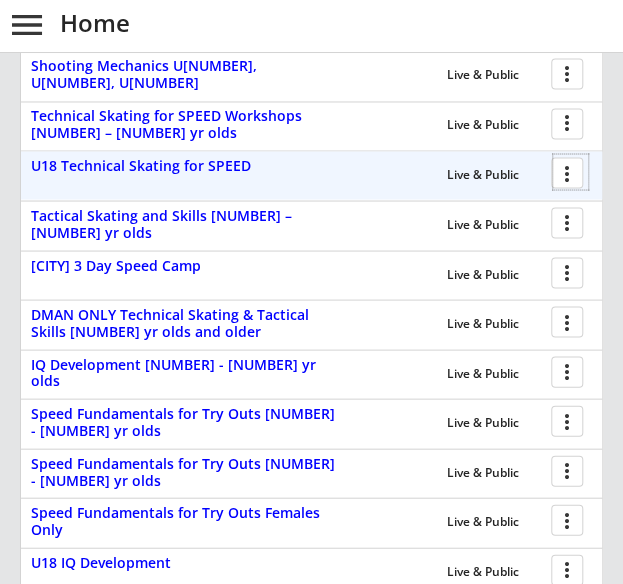 click at bounding box center (570, 171) 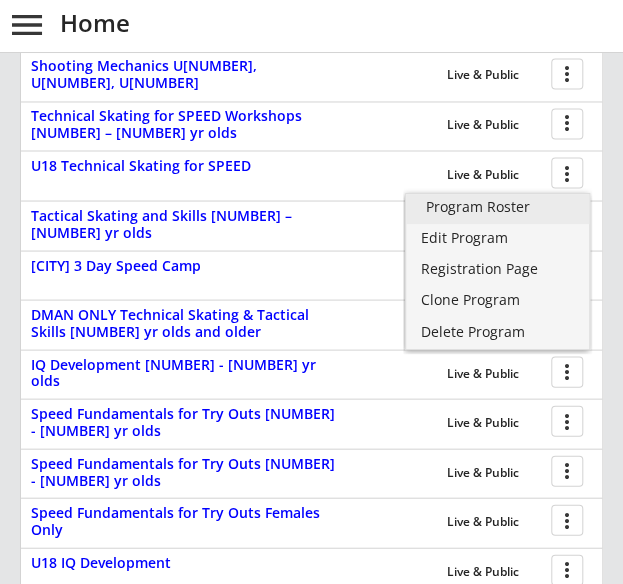 click on "Program Roster" at bounding box center [498, 207] 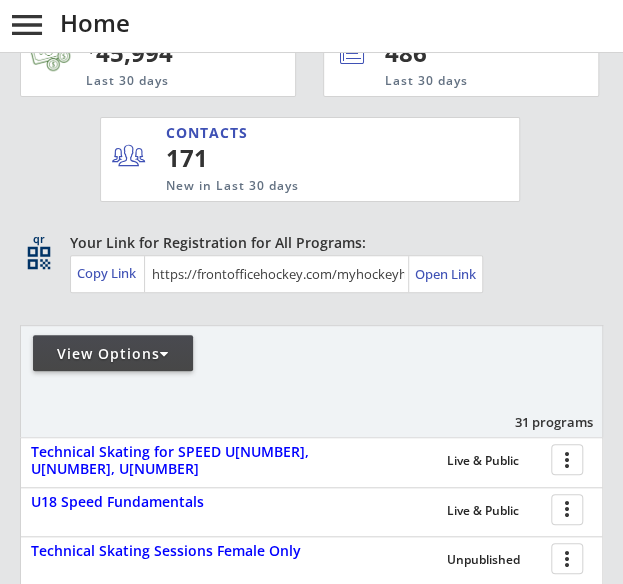 scroll, scrollTop: 62, scrollLeft: 0, axis: vertical 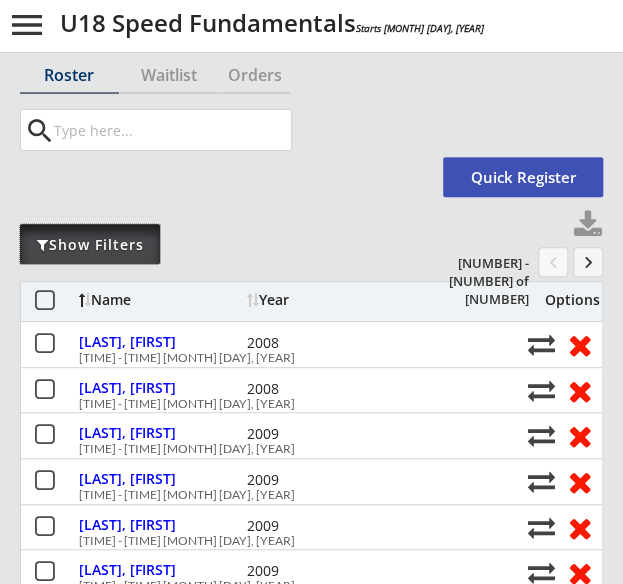click on "Show Filters" at bounding box center (90, 244) 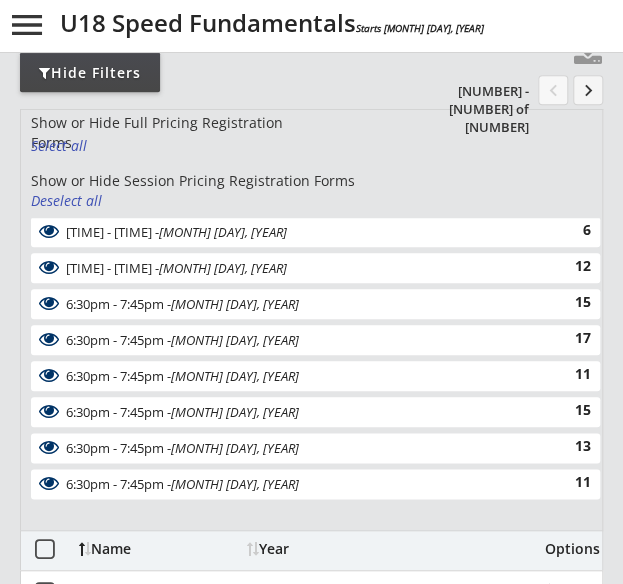 scroll, scrollTop: 276, scrollLeft: 0, axis: vertical 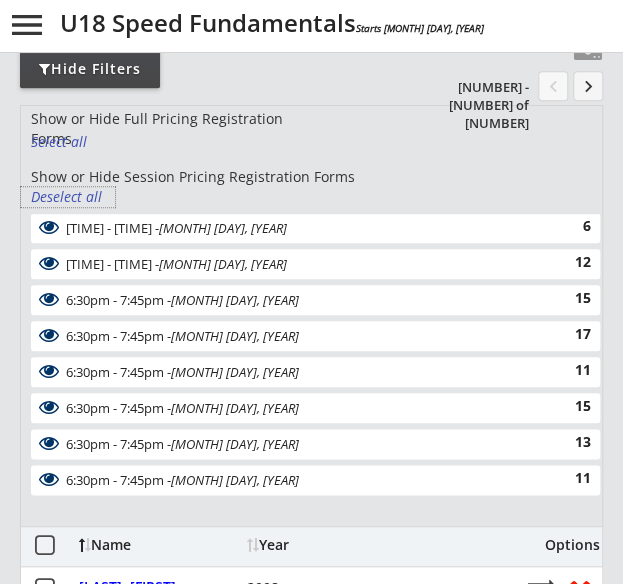 click on "Deselect all" at bounding box center (68, 197) 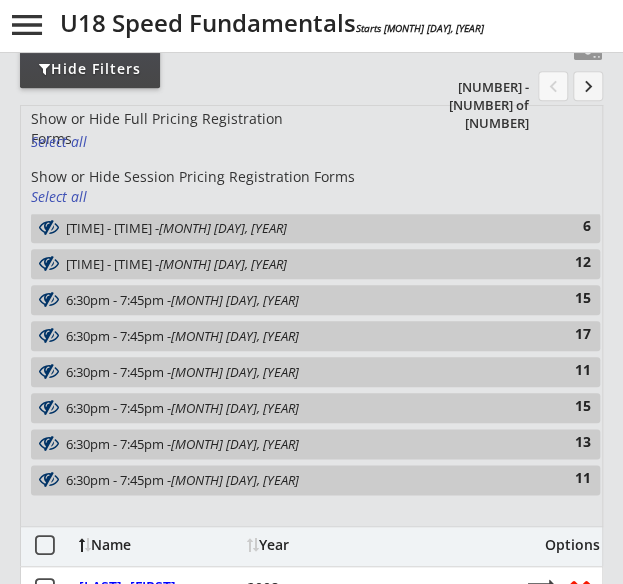 click on "6:30pm - 7:45pm -  Jul 8, 2025 17" at bounding box center (315, 336) 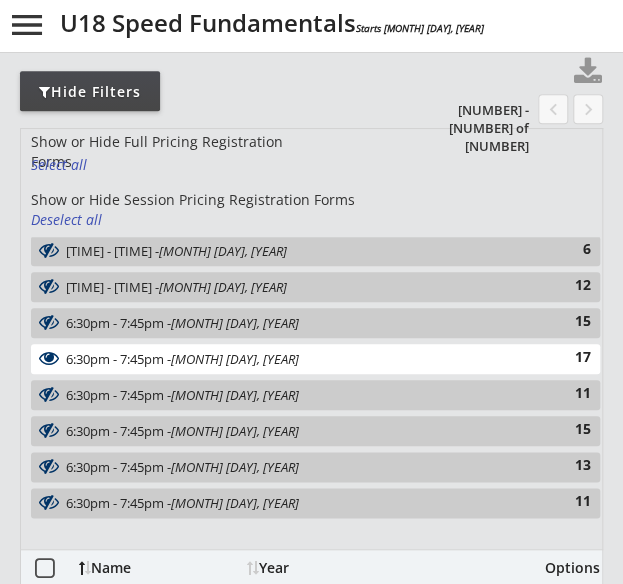 scroll, scrollTop: 248, scrollLeft: 0, axis: vertical 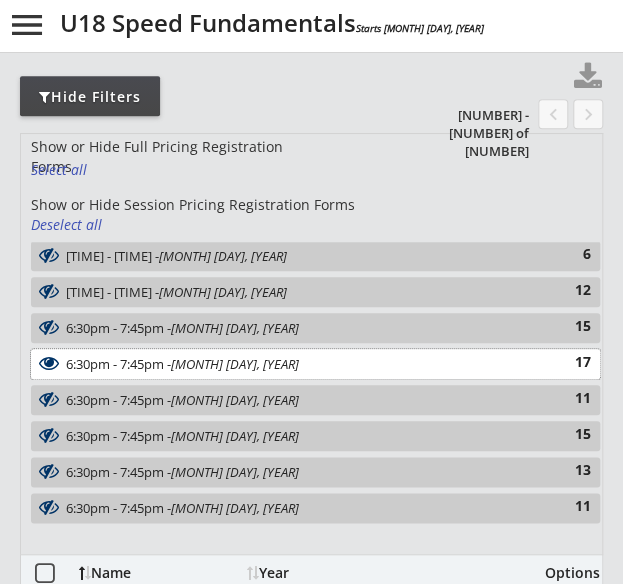 click on "[MONTH] [DAY], [YEAR]" at bounding box center (235, 364) 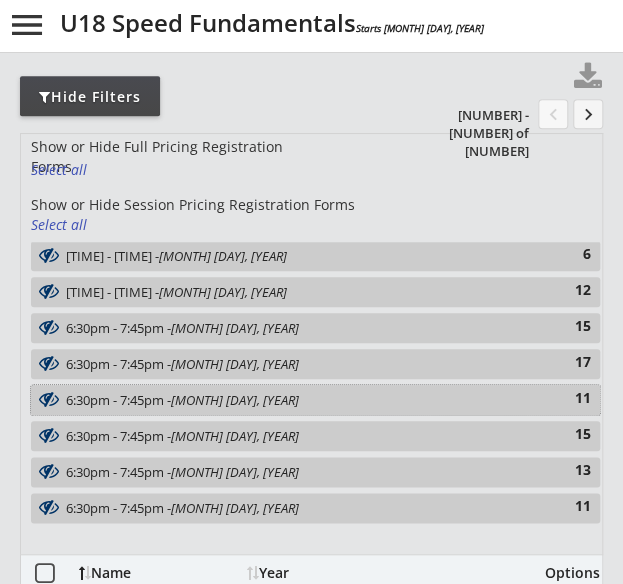 click on "[MONTH] [DAY], [YEAR]" at bounding box center [235, 400] 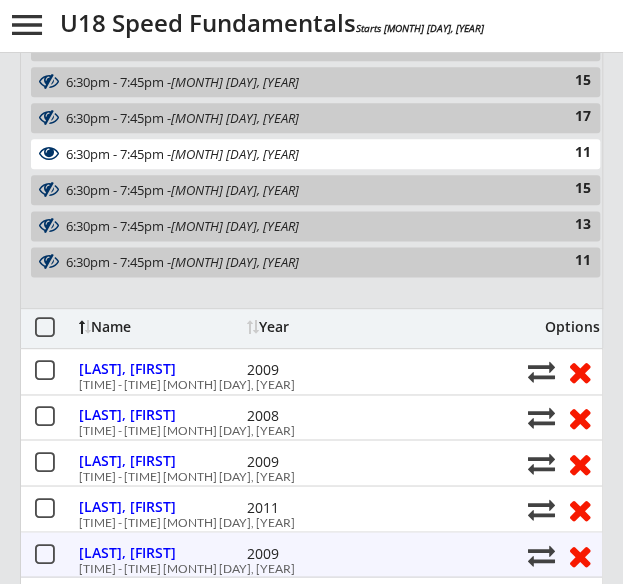 scroll, scrollTop: 490, scrollLeft: 0, axis: vertical 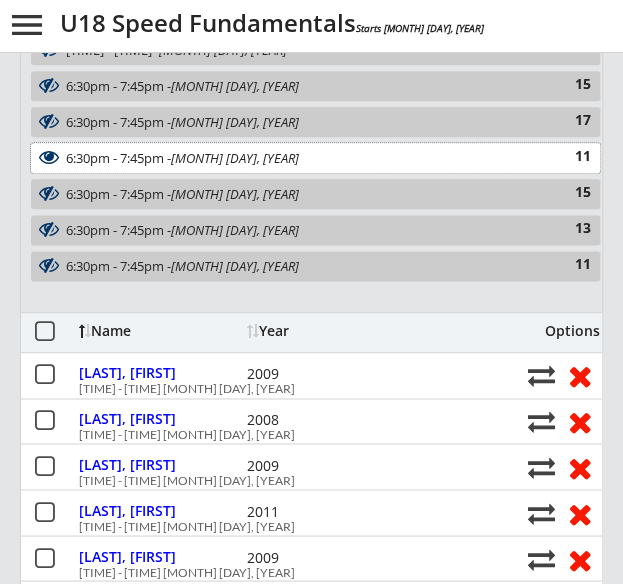 click on "Jul 10, 2025" at bounding box center (235, 158) 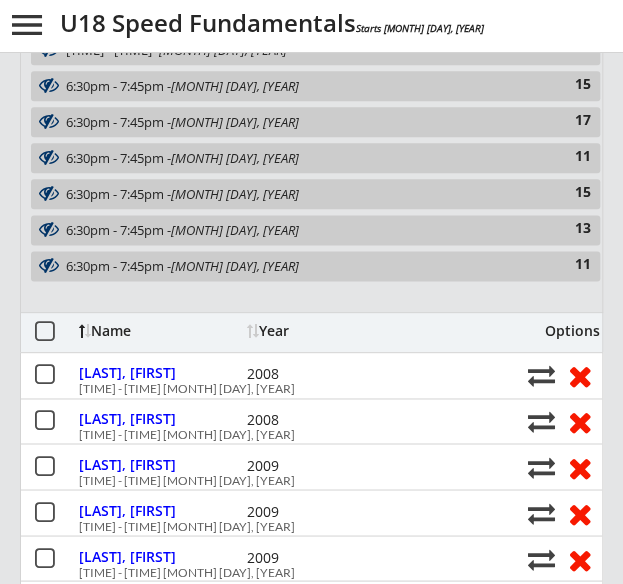 click on "Jul 15, 2025" at bounding box center [235, 194] 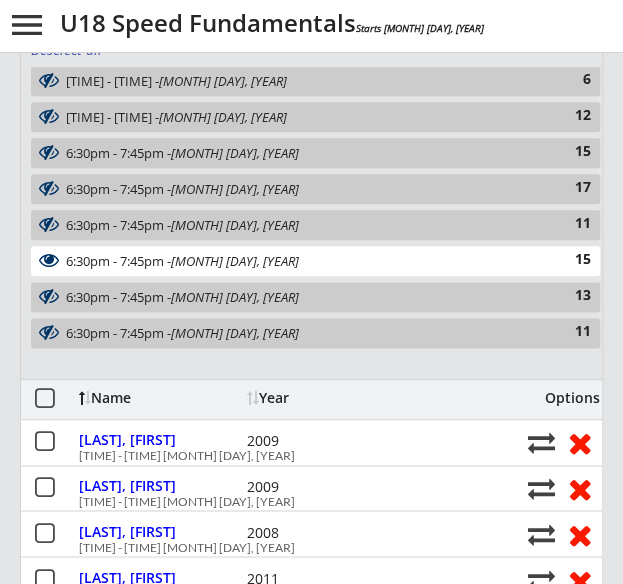 scroll, scrollTop: 419, scrollLeft: 0, axis: vertical 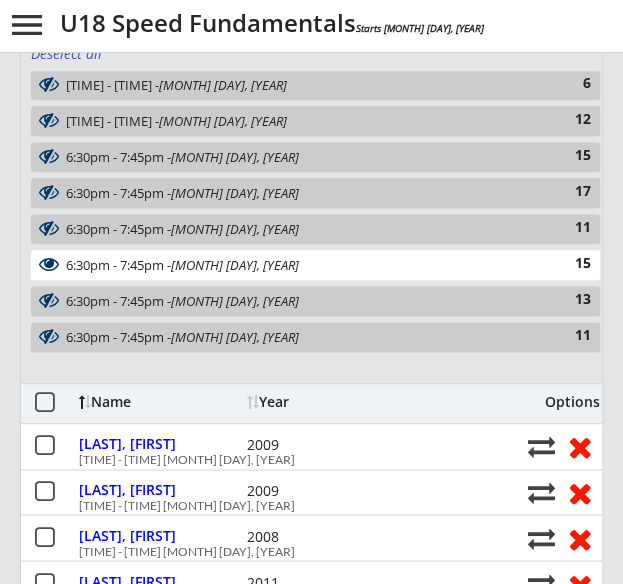click on "6:30pm - 7:45pm -  Jul 15, 2025" at bounding box center (305, 265) 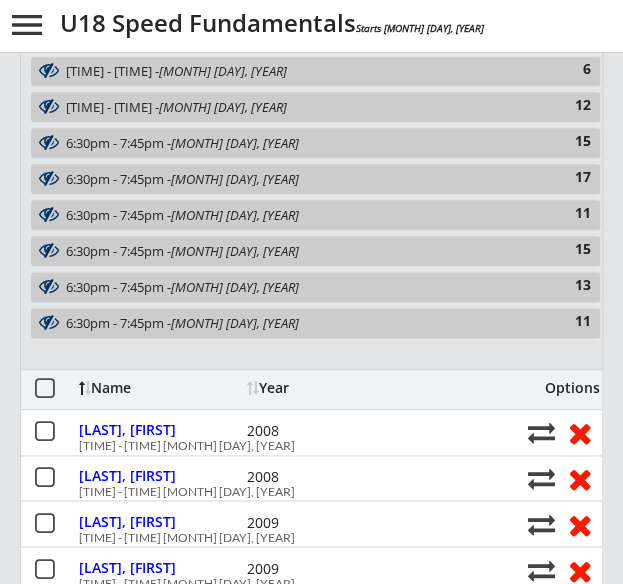 scroll, scrollTop: 434, scrollLeft: 0, axis: vertical 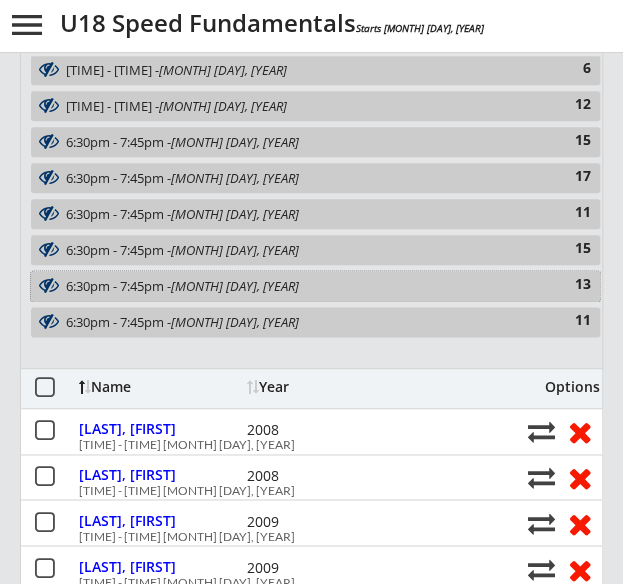click on "Jul 22, 2025" at bounding box center [235, 286] 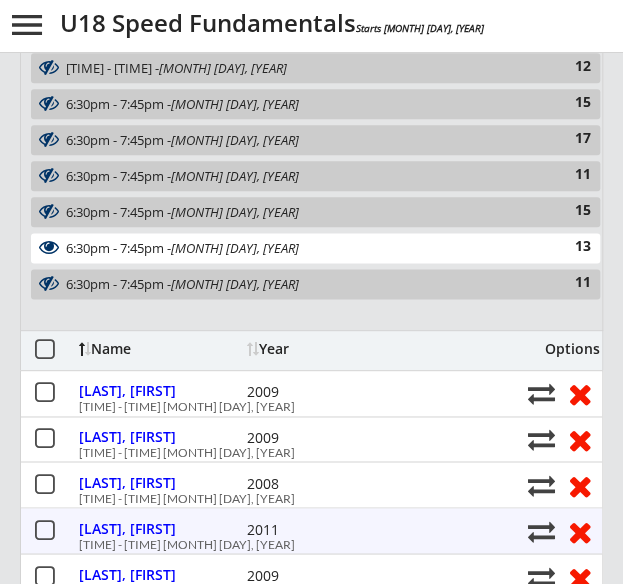 scroll, scrollTop: 471, scrollLeft: 0, axis: vertical 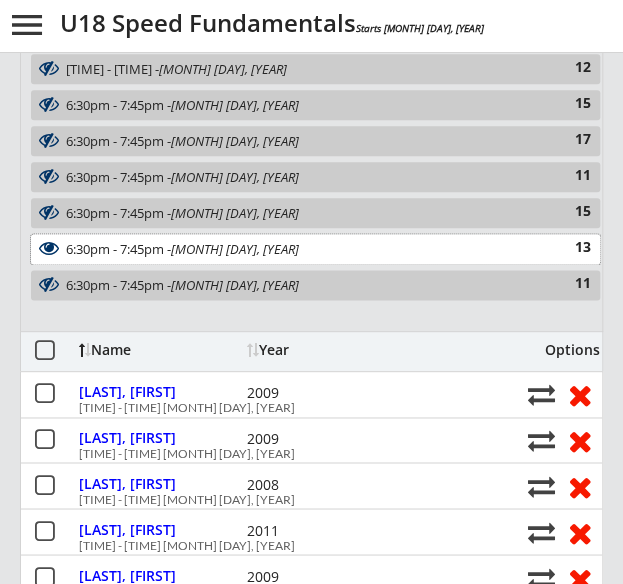 click on "6:30pm - 7:45pm -  Jul 22, 2025" at bounding box center (305, 249) 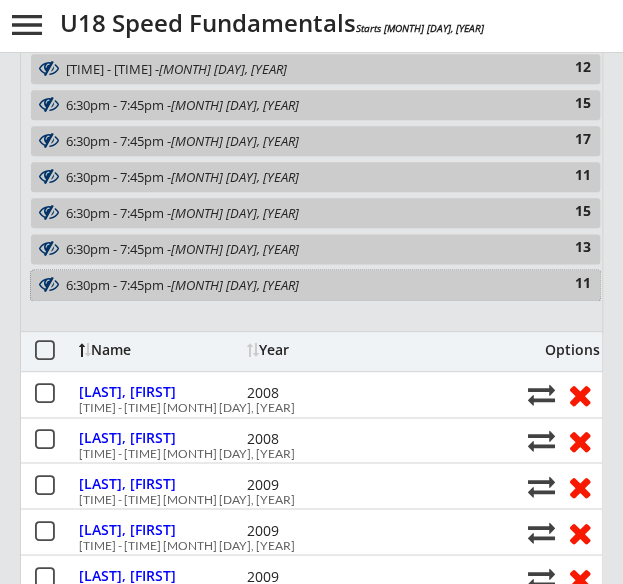 click on "6:30pm - 7:45pm -  Jul 24, 2025" at bounding box center [305, 285] 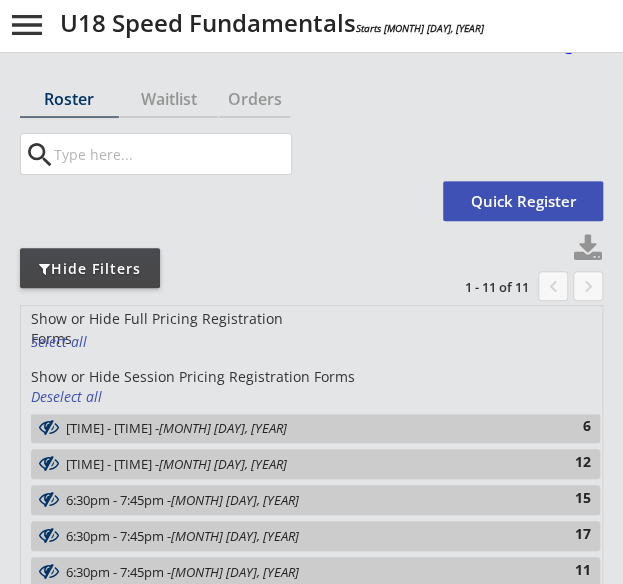 scroll, scrollTop: 0, scrollLeft: 0, axis: both 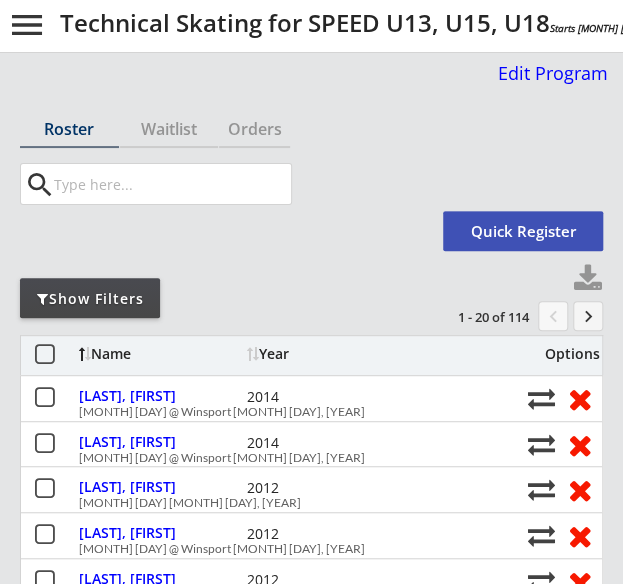 click on "Show Filters" at bounding box center (69, 129) 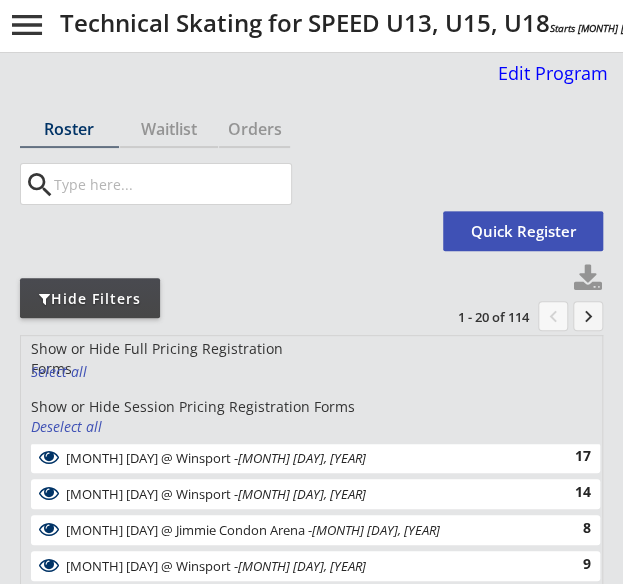 scroll, scrollTop: 148, scrollLeft: 0, axis: vertical 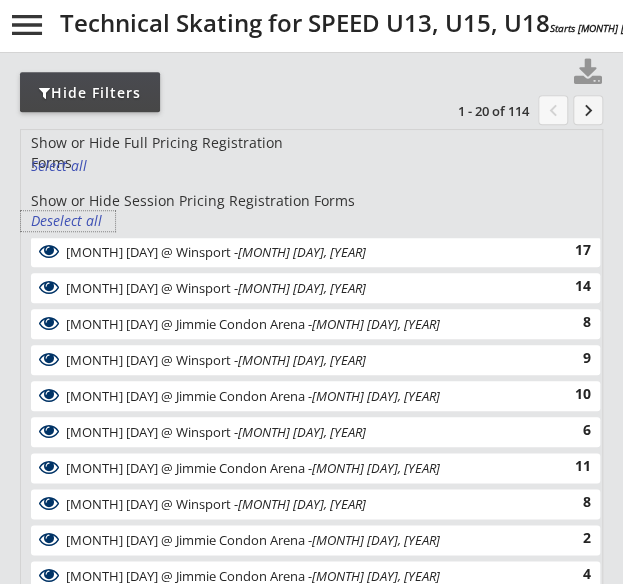 click on "Deselect all" at bounding box center (68, 221) 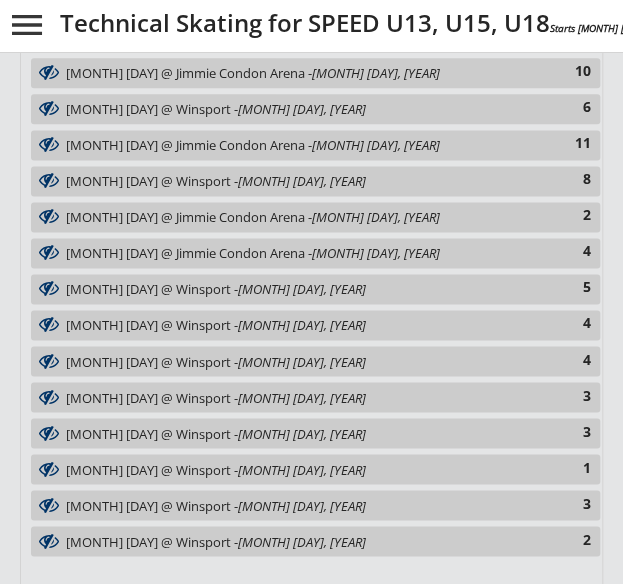 scroll, scrollTop: 576, scrollLeft: 0, axis: vertical 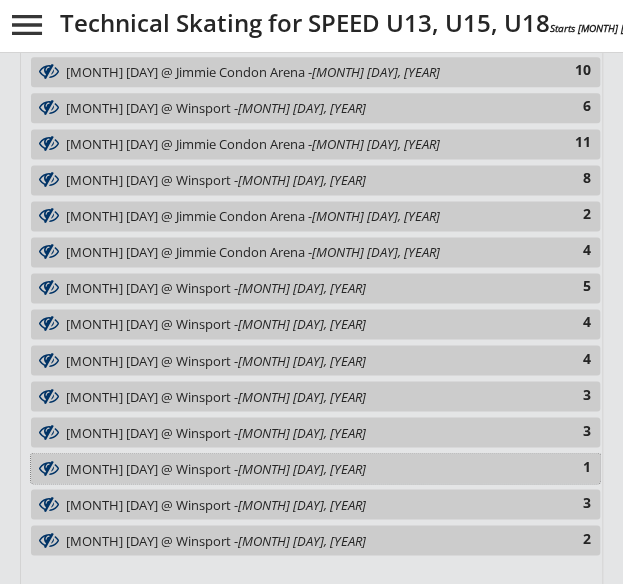 click on "July 29 @ Winsport -  Jul 29, 2025" at bounding box center [305, 468] 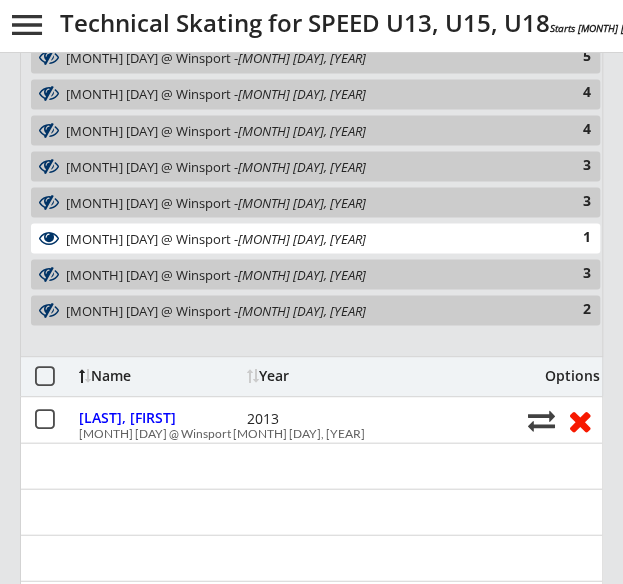 scroll, scrollTop: 804, scrollLeft: 0, axis: vertical 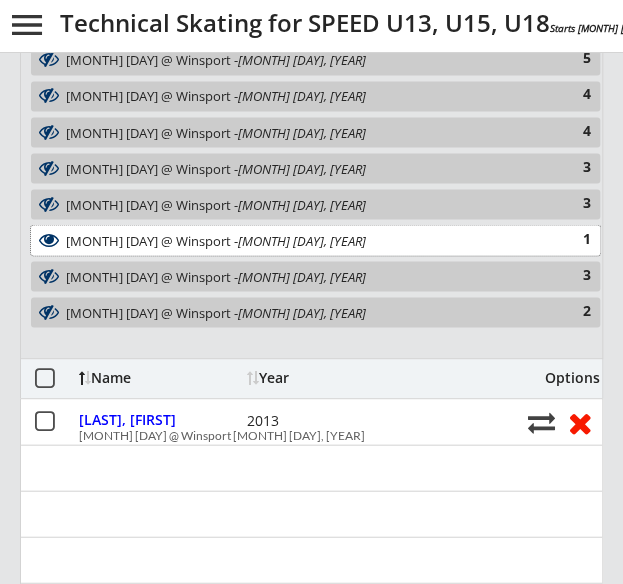 click on "July 29 @ Winsport -  Jul 29, 2025" at bounding box center (305, 240) 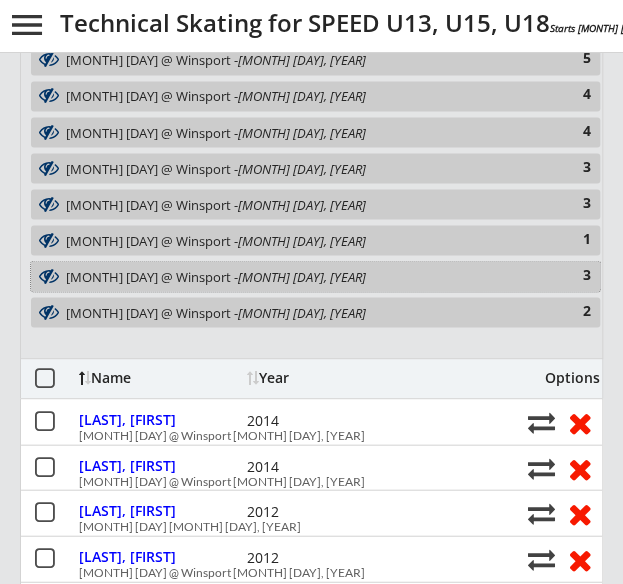 click on "July 30 @ Winsport -  Jul 30, 2025" at bounding box center (305, 276) 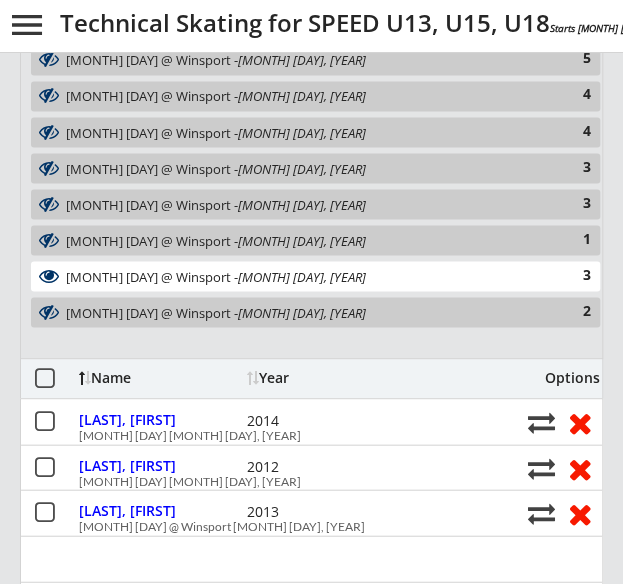 scroll, scrollTop: 806, scrollLeft: 0, axis: vertical 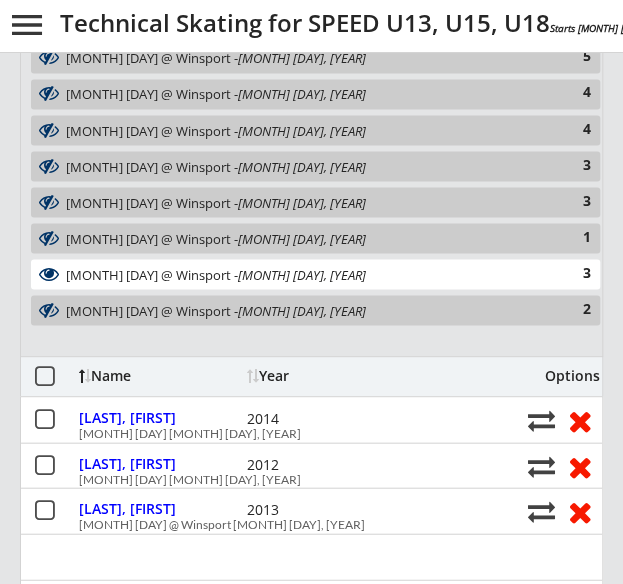 click on "July 30 @ Winsport -  Jul 30, 2025" at bounding box center [305, 274] 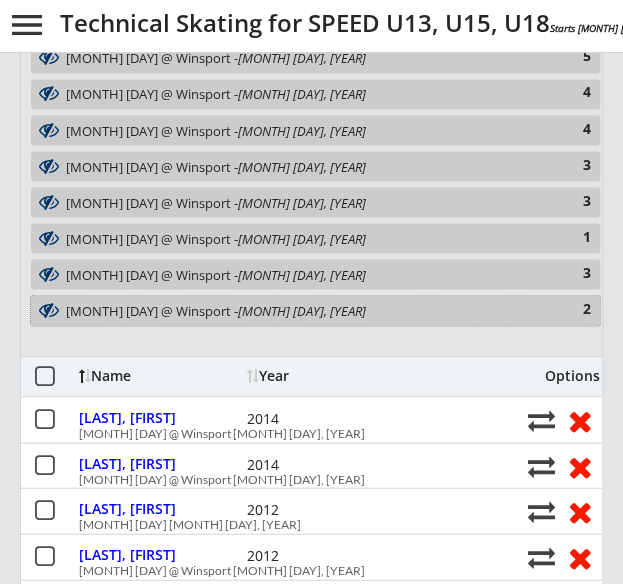 click on "July 31 @ Winsport -  Jul 31, 2025" at bounding box center [305, 310] 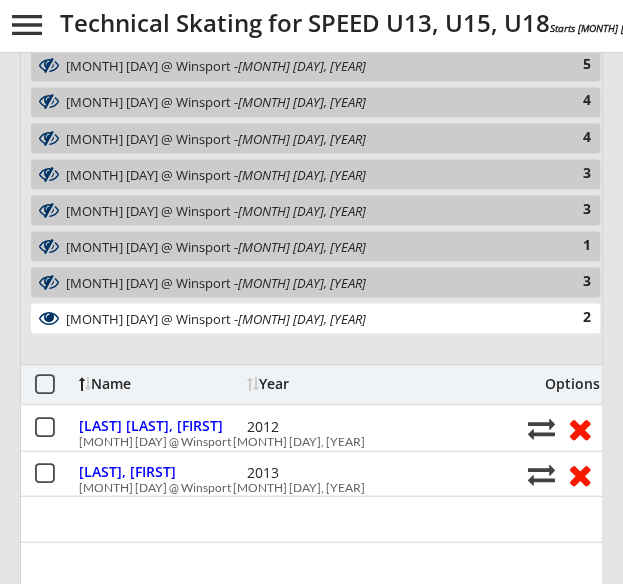 scroll, scrollTop: 797, scrollLeft: 0, axis: vertical 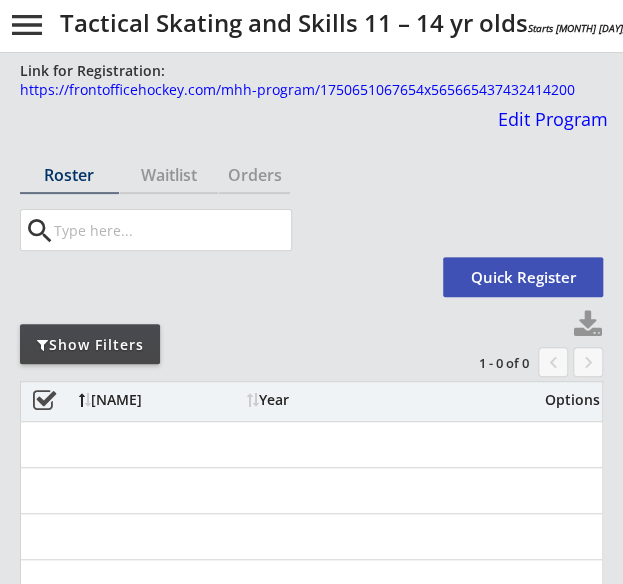click on "Show Filters" at bounding box center [90, 344] 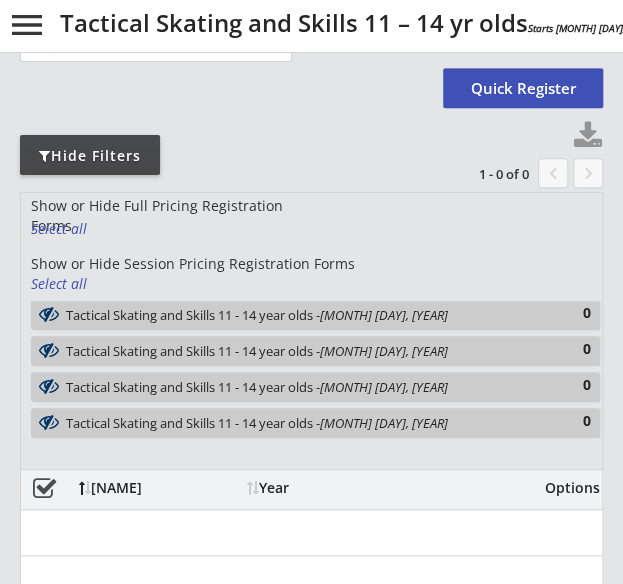 scroll, scrollTop: 192, scrollLeft: 0, axis: vertical 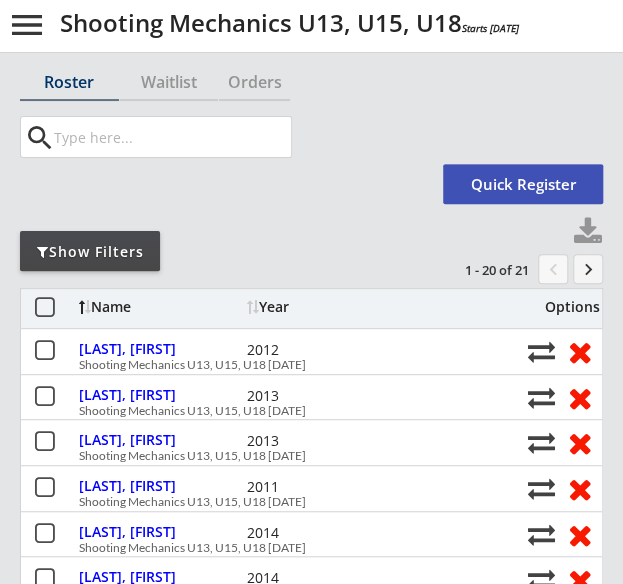 click on "Show Filters" at bounding box center [69, 82] 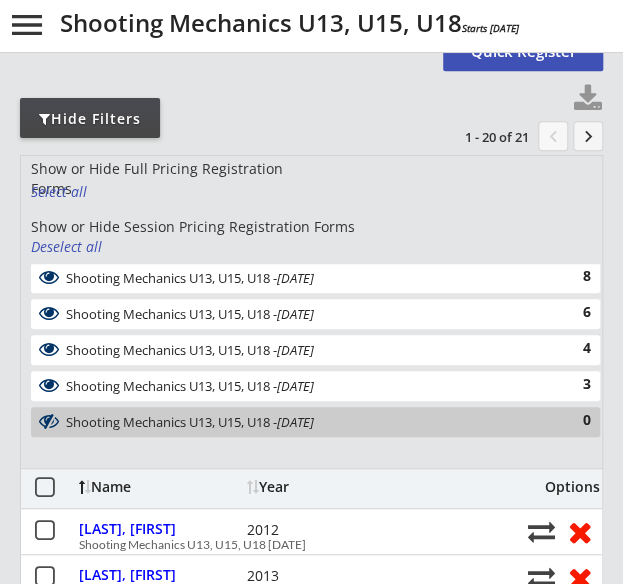 scroll, scrollTop: 227, scrollLeft: 0, axis: vertical 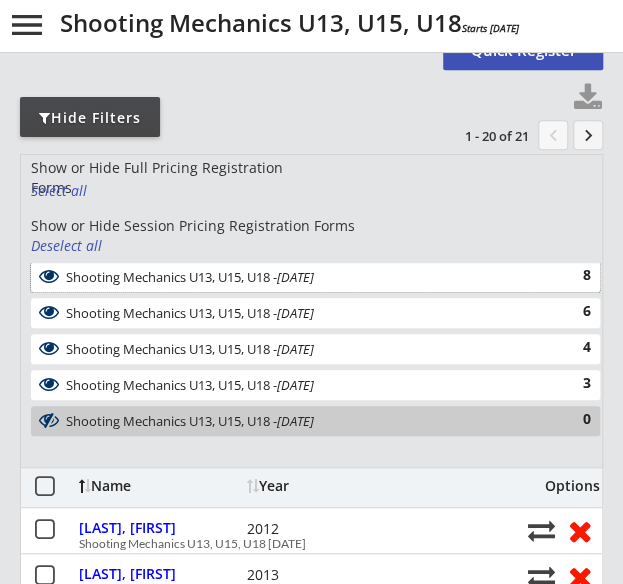 click on "Shooting Mechanics U13, U15, U18 -  [DATE]" at bounding box center (305, 277) 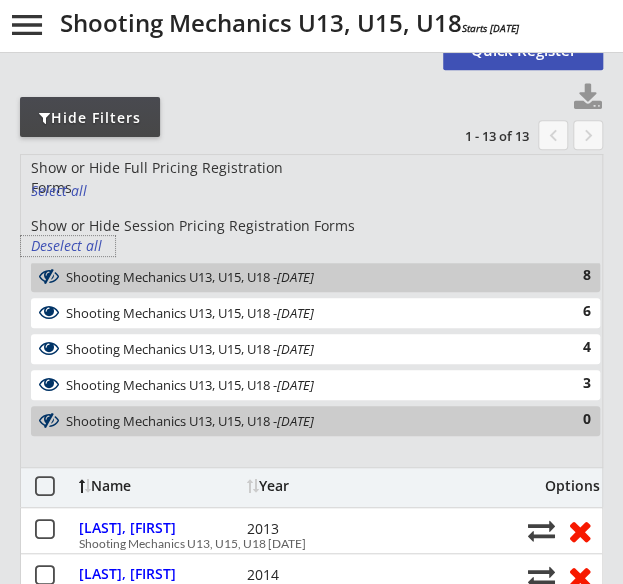 click on "Deselect all" at bounding box center [68, 246] 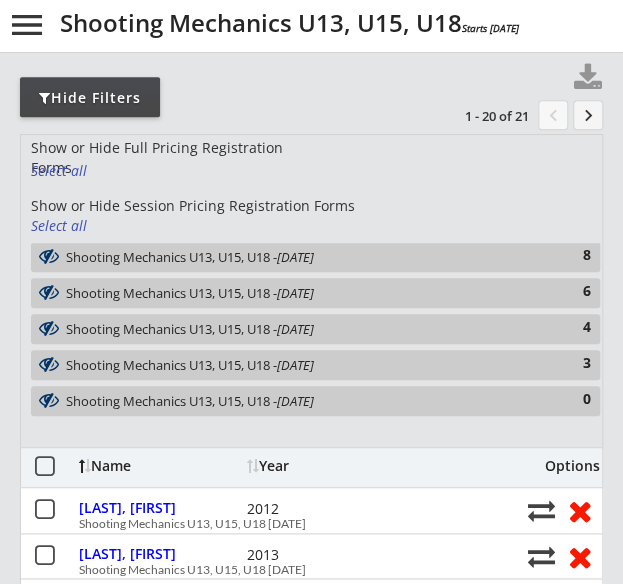 scroll, scrollTop: 251, scrollLeft: 0, axis: vertical 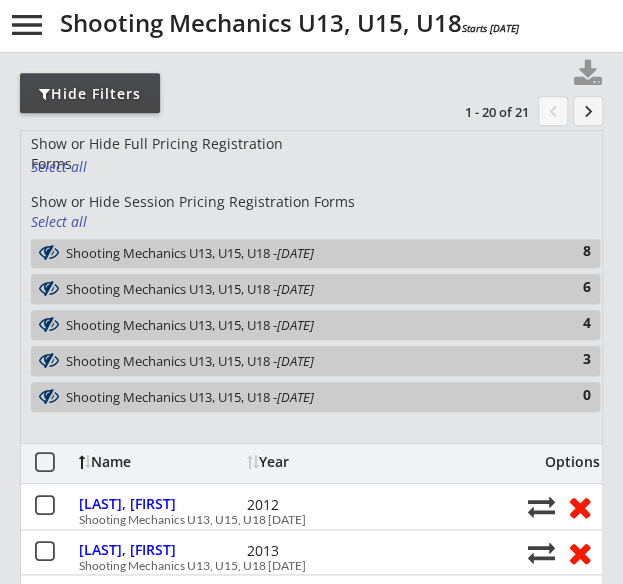 click on "Shooting Mechanics U13, U15, U18 -  [DATE]" at bounding box center (305, 361) 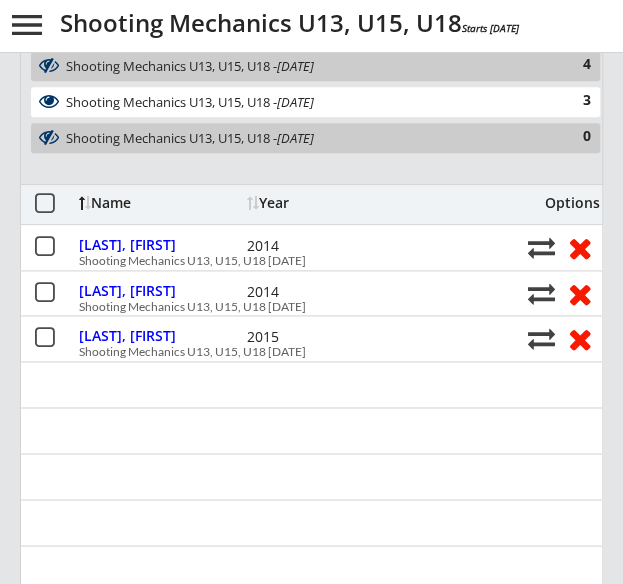 scroll, scrollTop: 511, scrollLeft: 0, axis: vertical 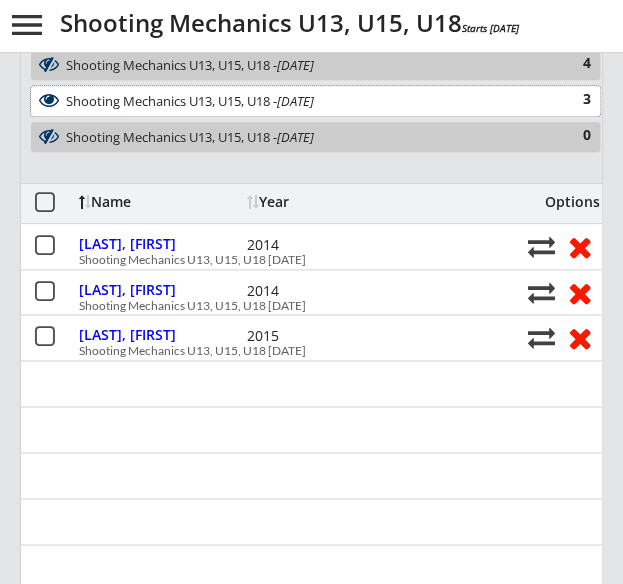 click on "Shooting Mechanics U13, U15, U18 -  [DATE]" at bounding box center (305, 101) 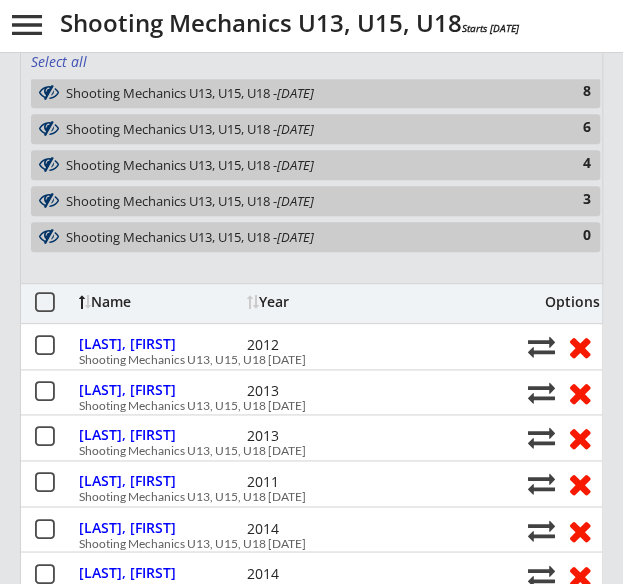 scroll, scrollTop: 410, scrollLeft: 0, axis: vertical 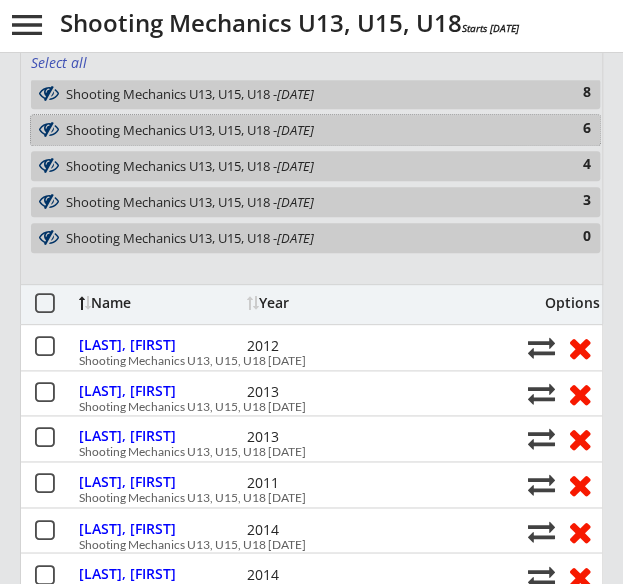click on "Shooting Mechanics U13, U15, U18 -  [DATE]" at bounding box center [305, 130] 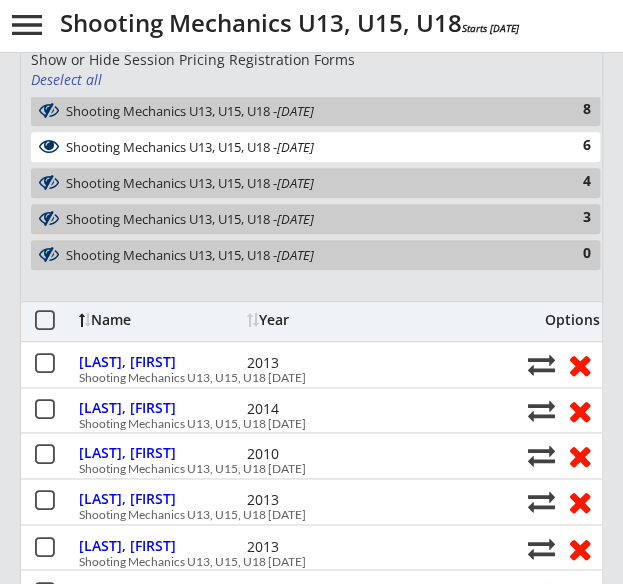 scroll, scrollTop: 391, scrollLeft: 0, axis: vertical 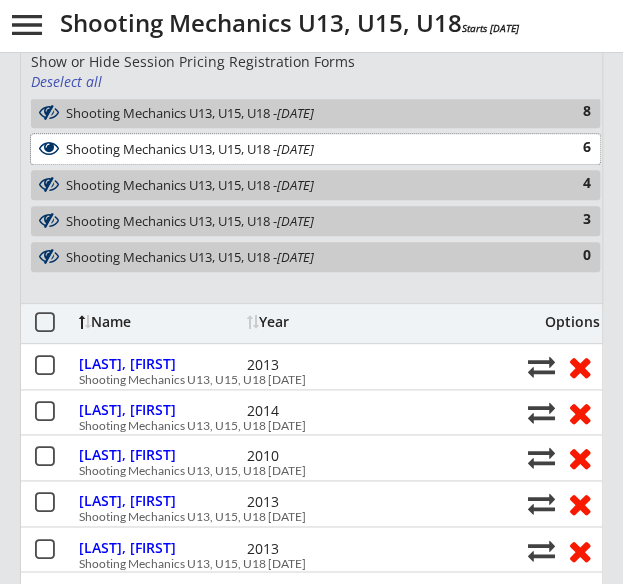 click on "Shooting Mechanics U13, U15, U18 -  [DATE]" at bounding box center (305, 149) 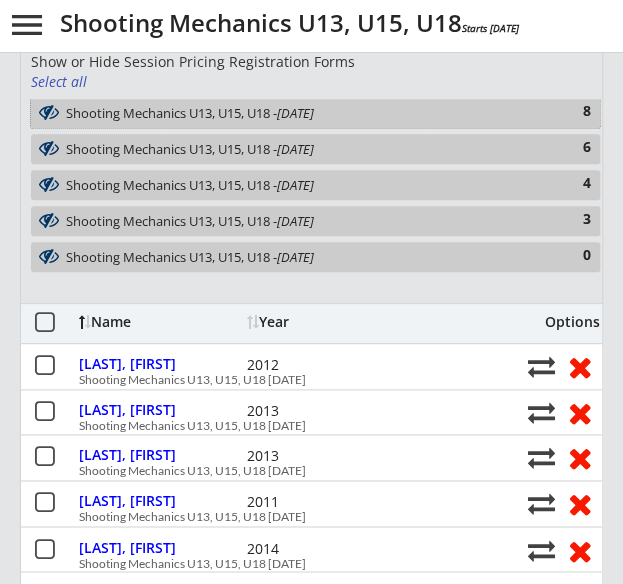 click on "Shooting Mechanics U13, U15, U18 -  [DATE]" at bounding box center [305, 114] 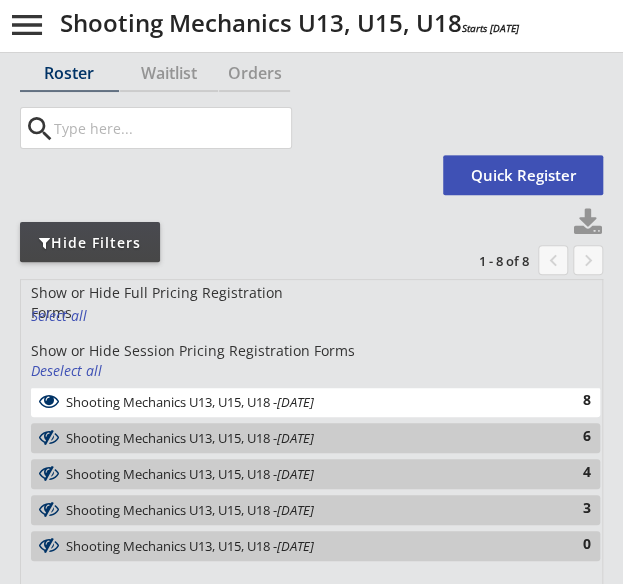 scroll, scrollTop: 51, scrollLeft: 0, axis: vertical 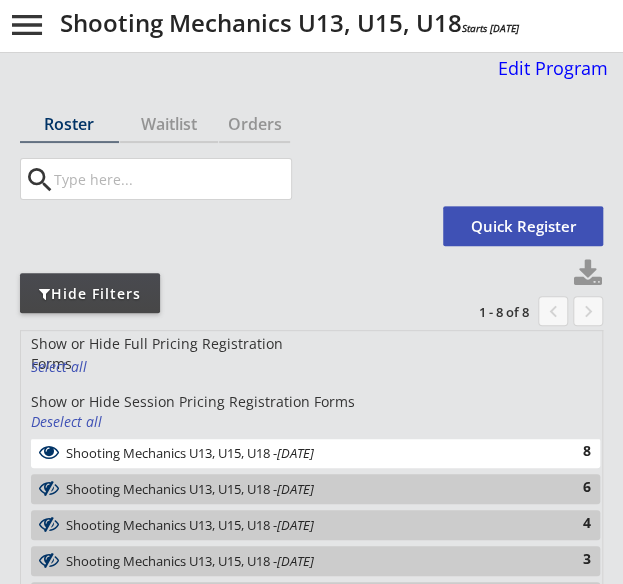 click on "Shooting Mechanics U13, U15, U18 -  [DATE]" at bounding box center (305, 453) 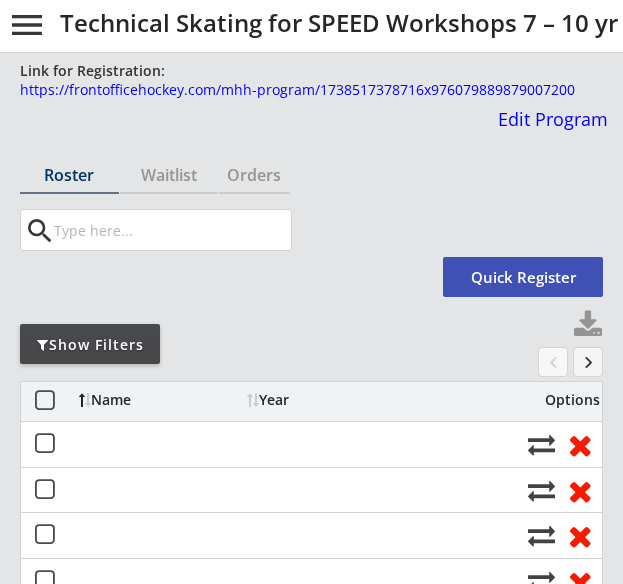 scroll, scrollTop: 0, scrollLeft: 0, axis: both 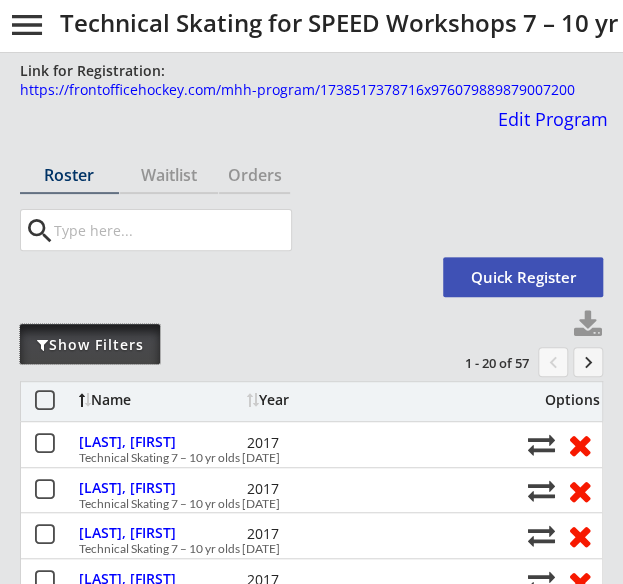click on "Show Filters" at bounding box center [90, 345] 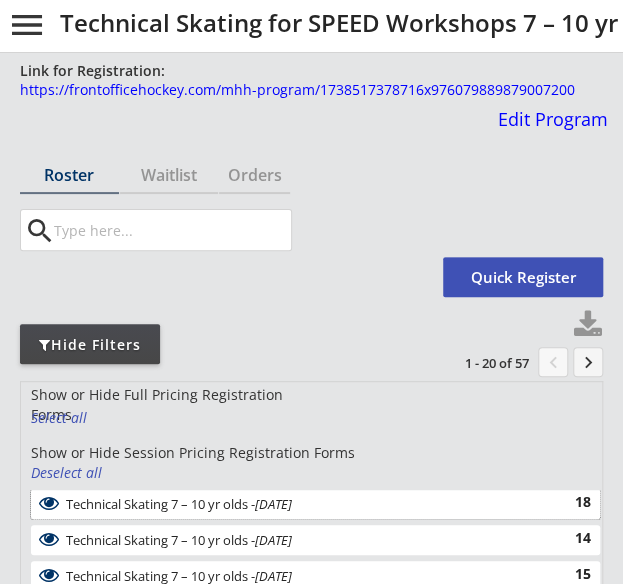 click on "Jul 7, 2025" at bounding box center (273, 504) 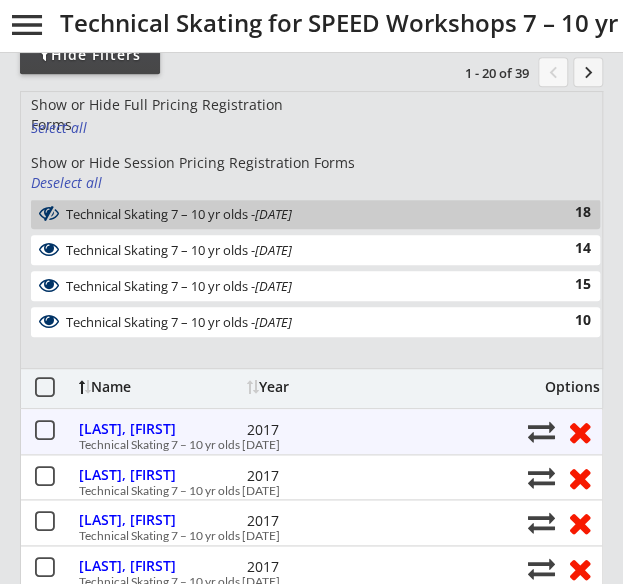 scroll, scrollTop: 289, scrollLeft: 0, axis: vertical 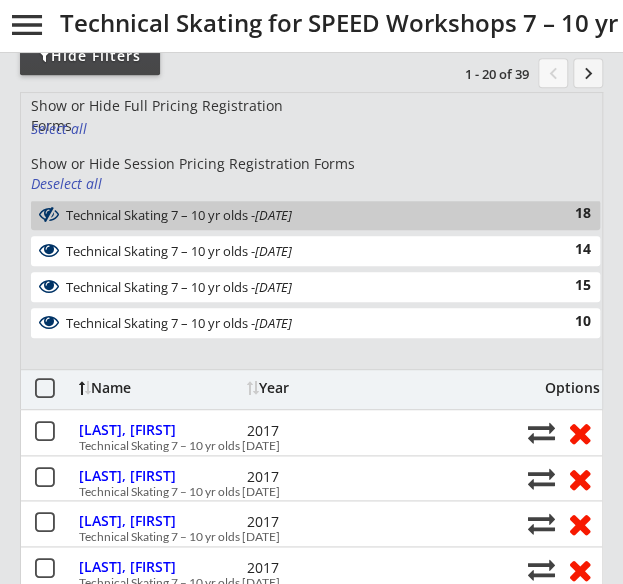 click on "Technical Skating 7 – 10 yr olds -  Jul 7, 2025" at bounding box center (305, 215) 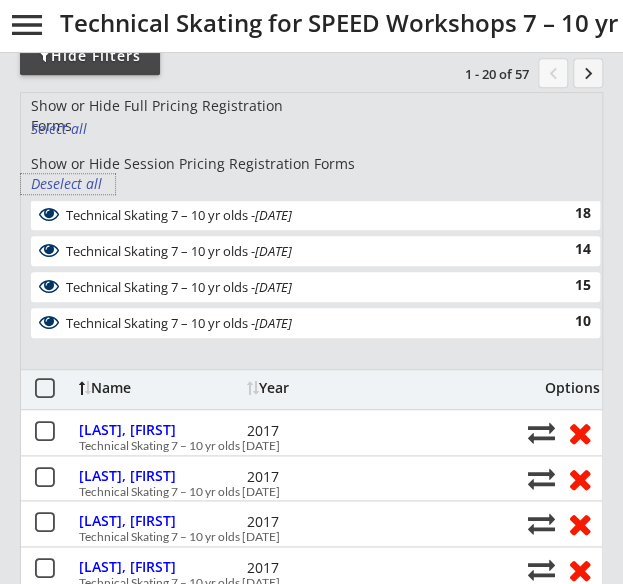 click on "Deselect all" at bounding box center (68, 184) 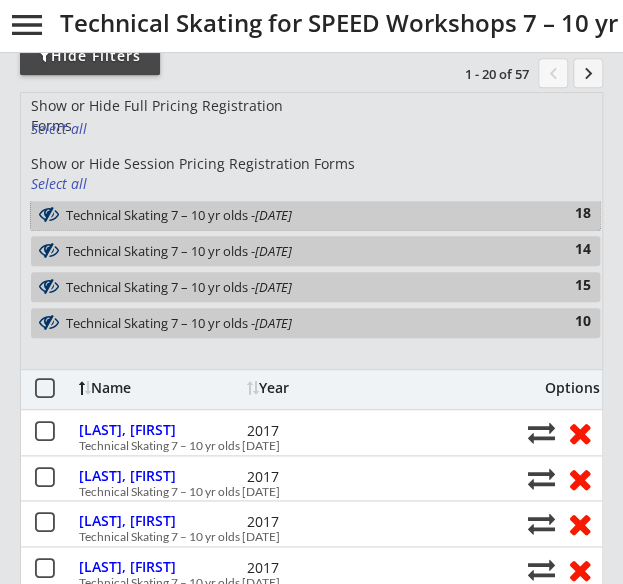 click on "Technical Skating 7 – 10 yr olds -  Jul 7, 2025" at bounding box center [305, 215] 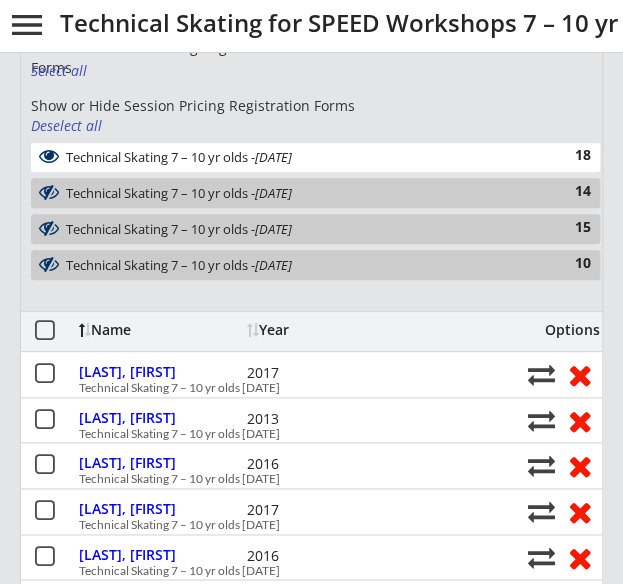 scroll, scrollTop: 348, scrollLeft: 0, axis: vertical 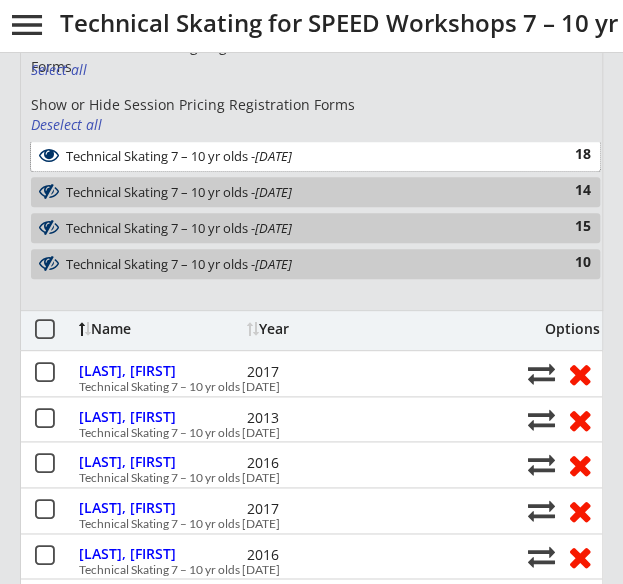 click on "Technical Skating 7 – 10 yr olds -  Jul 7, 2025" at bounding box center [305, 157] 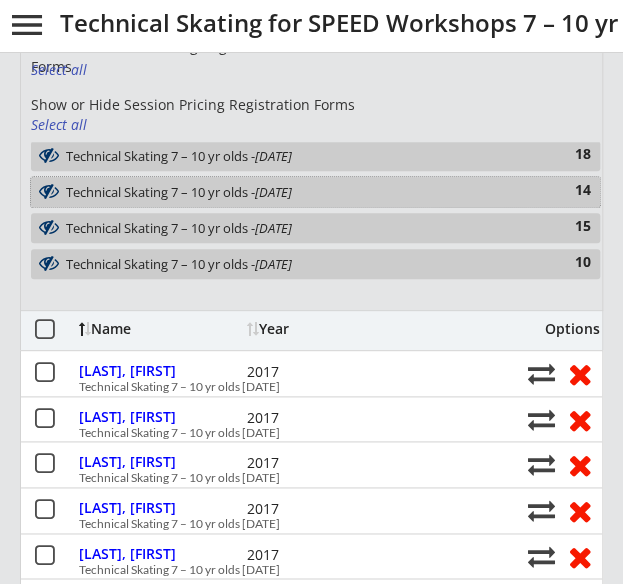click on "[MONTH] [DAY], [YEAR]" at bounding box center (273, 192) 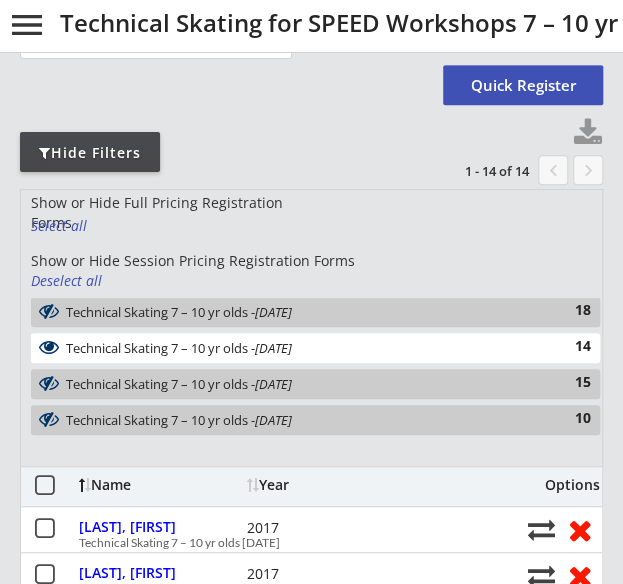scroll, scrollTop: 191, scrollLeft: 0, axis: vertical 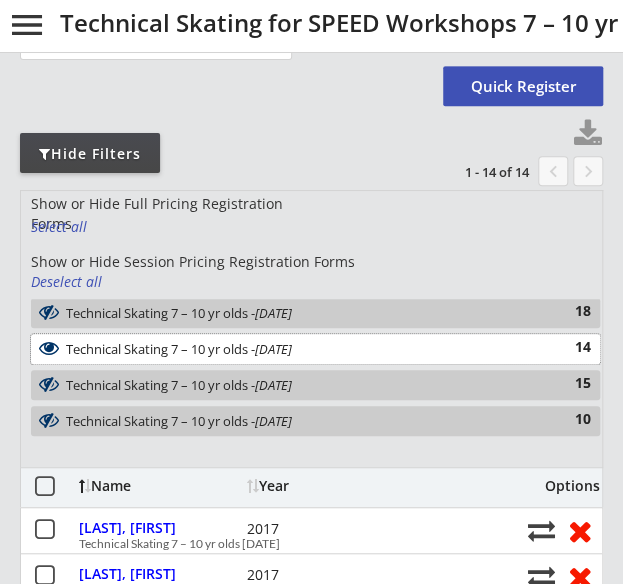 click on "Technical Skating 7 – 10 yr olds -  Jul 14, 2025 14" at bounding box center [315, 349] 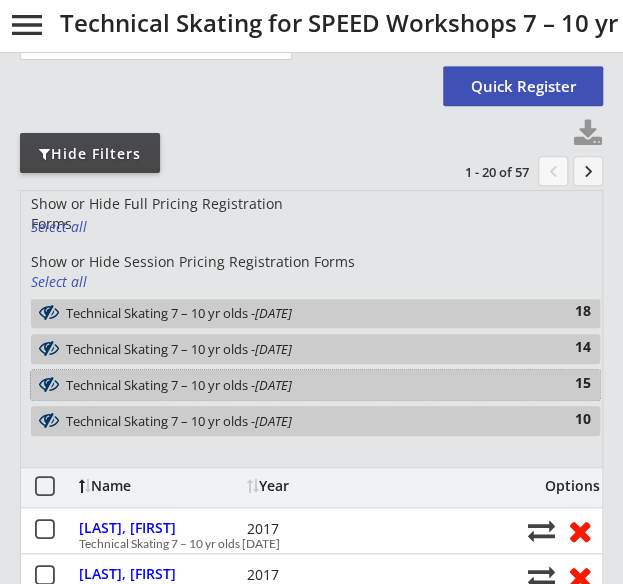 click on "Technical Skating 7 – 10 yr olds -  Jul 21, 2025" at bounding box center [305, 385] 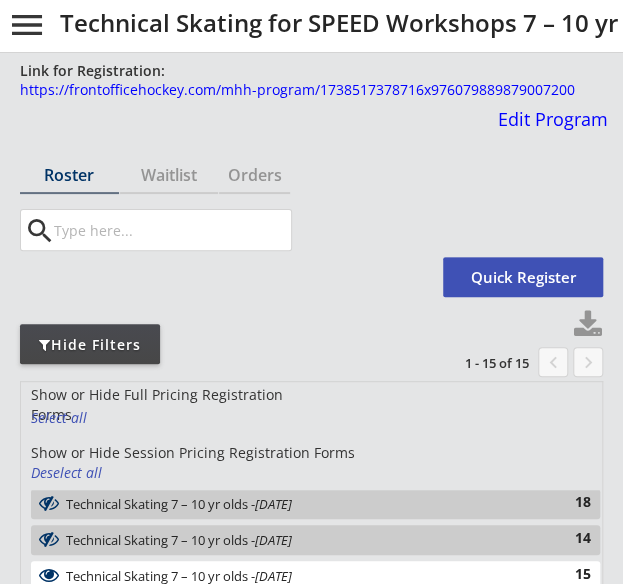 scroll, scrollTop: 96, scrollLeft: 0, axis: vertical 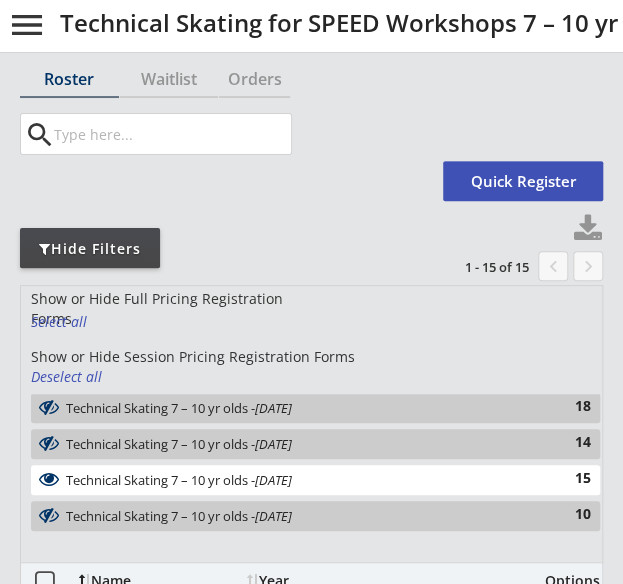 click on "Technical Skating 7 – 10 yr olds -  Jul 21, 2025 15" at bounding box center (315, 480) 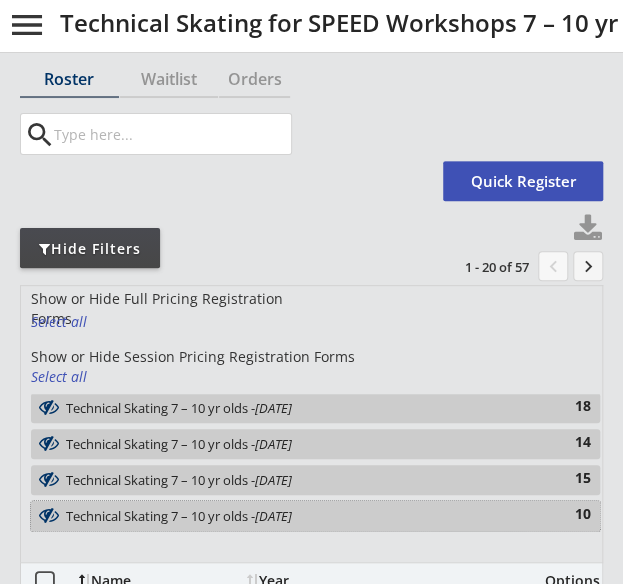 click on "Technical Skating 7 – 10 yr olds -  Jul 28, 2025 10" at bounding box center (315, 516) 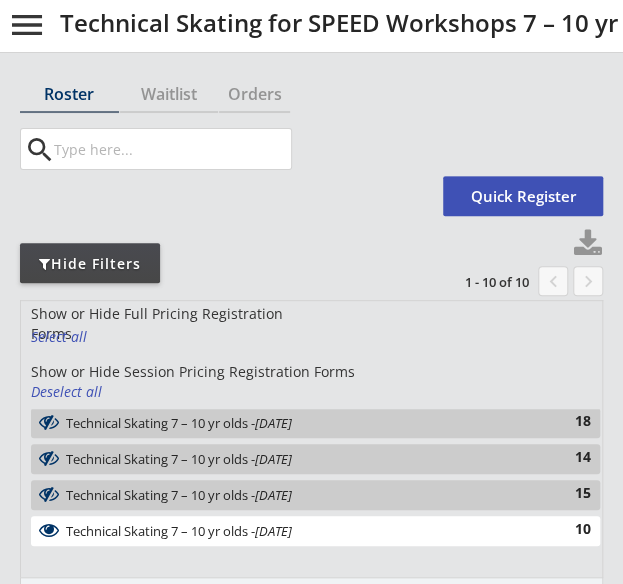 scroll, scrollTop: 0, scrollLeft: 0, axis: both 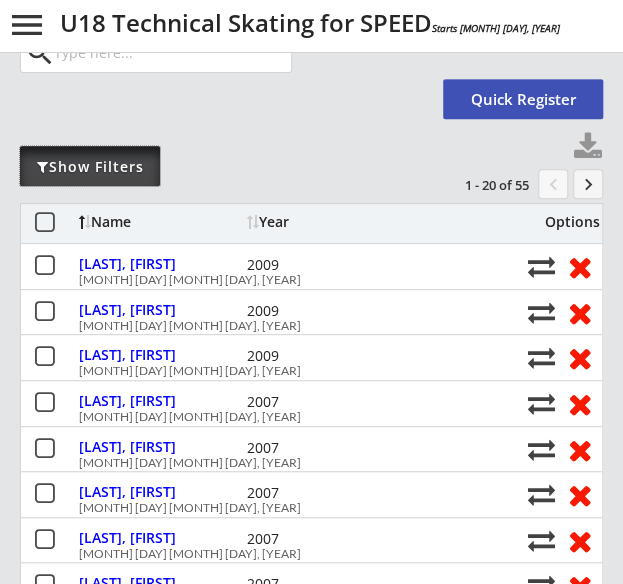 click on "Show Filters" at bounding box center (90, 166) 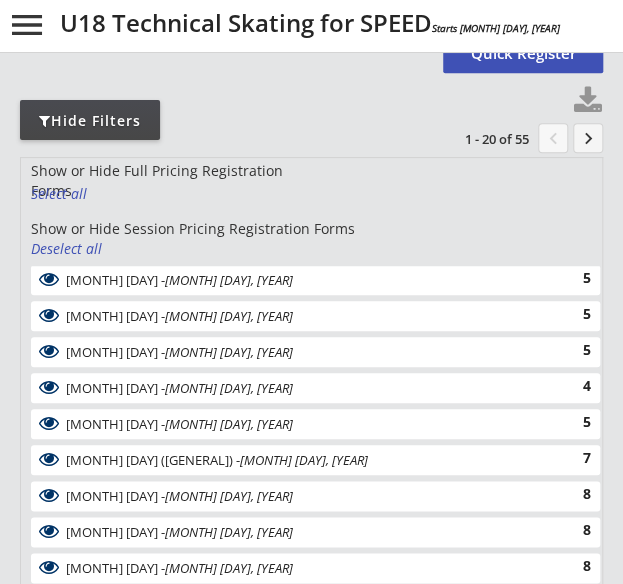 scroll, scrollTop: 223, scrollLeft: 0, axis: vertical 